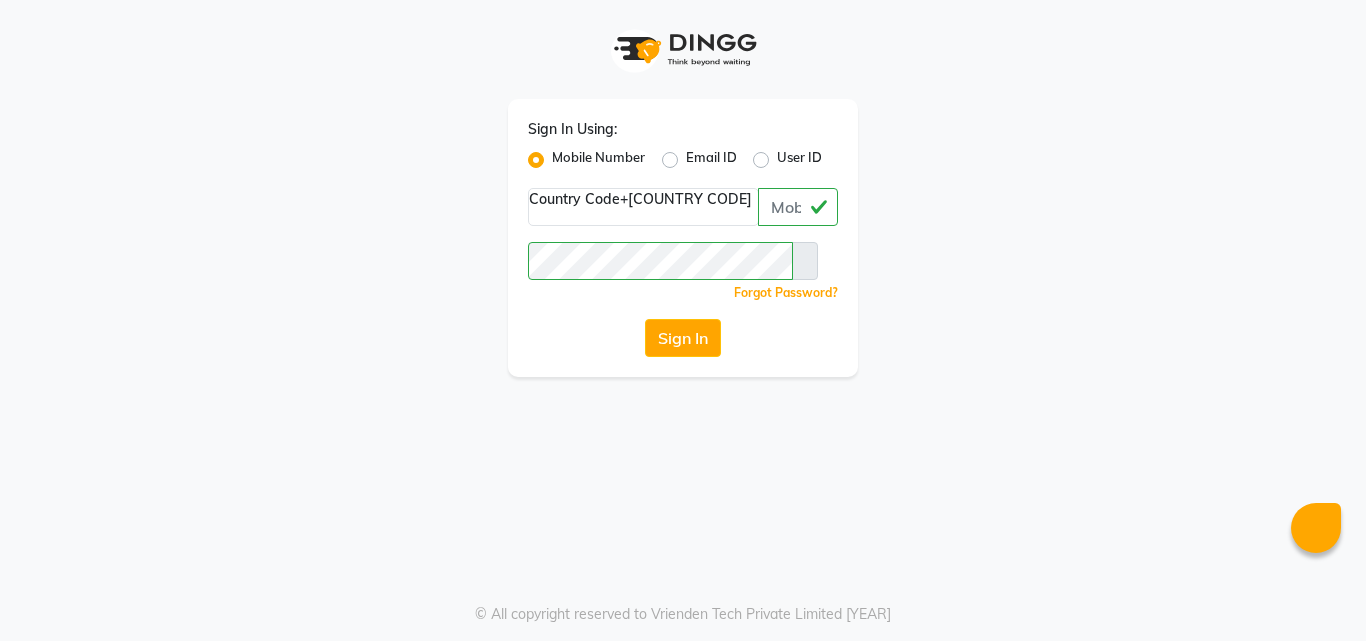scroll, scrollTop: 0, scrollLeft: 0, axis: both 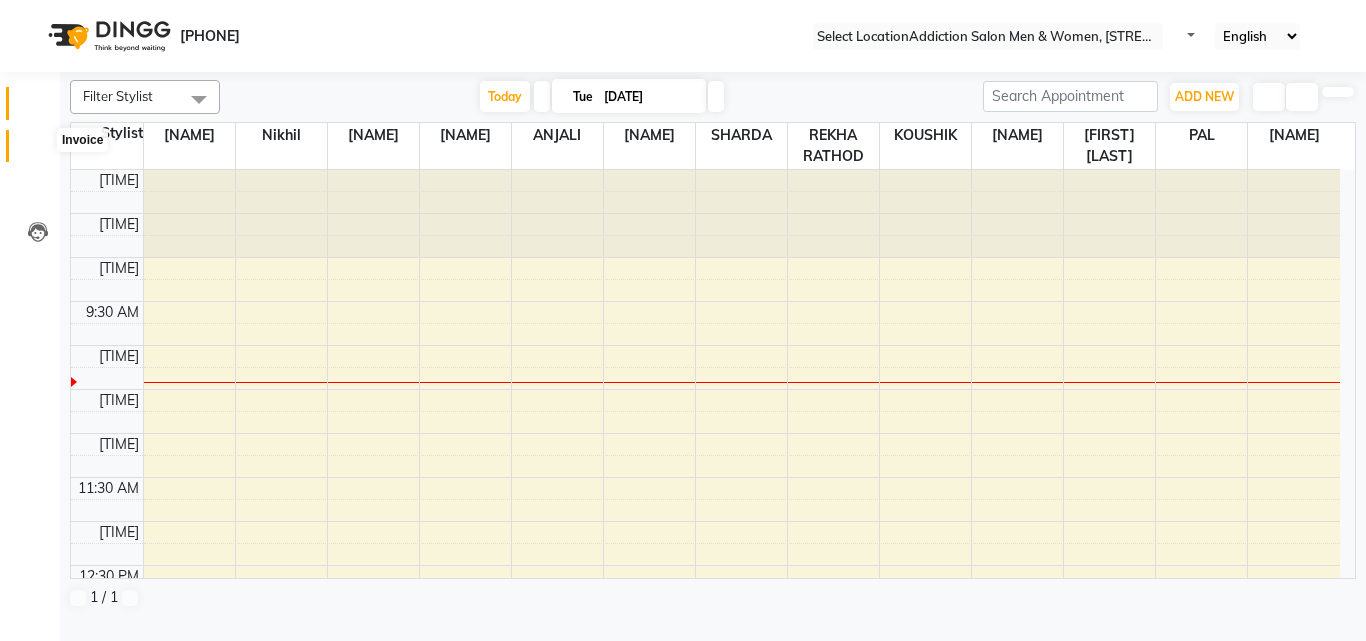 click at bounding box center [38, 151] 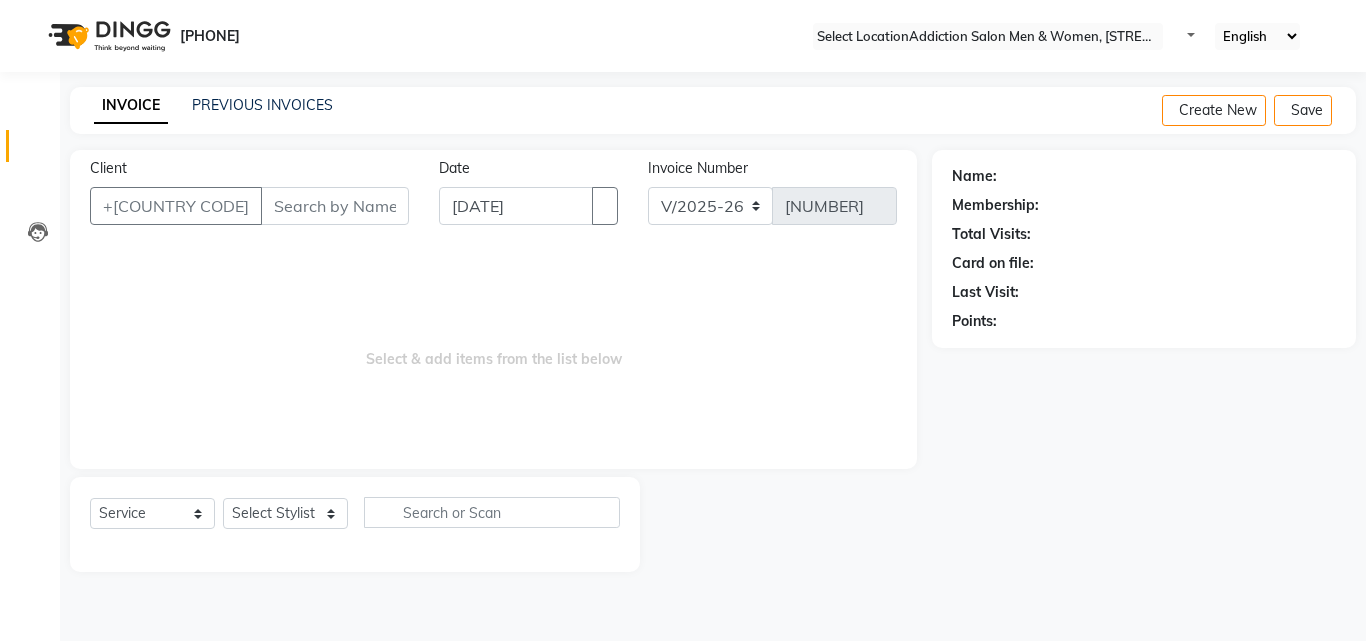 click on "INVOICE PREVIOUS INVOICES Create New Save" at bounding box center [713, 110] 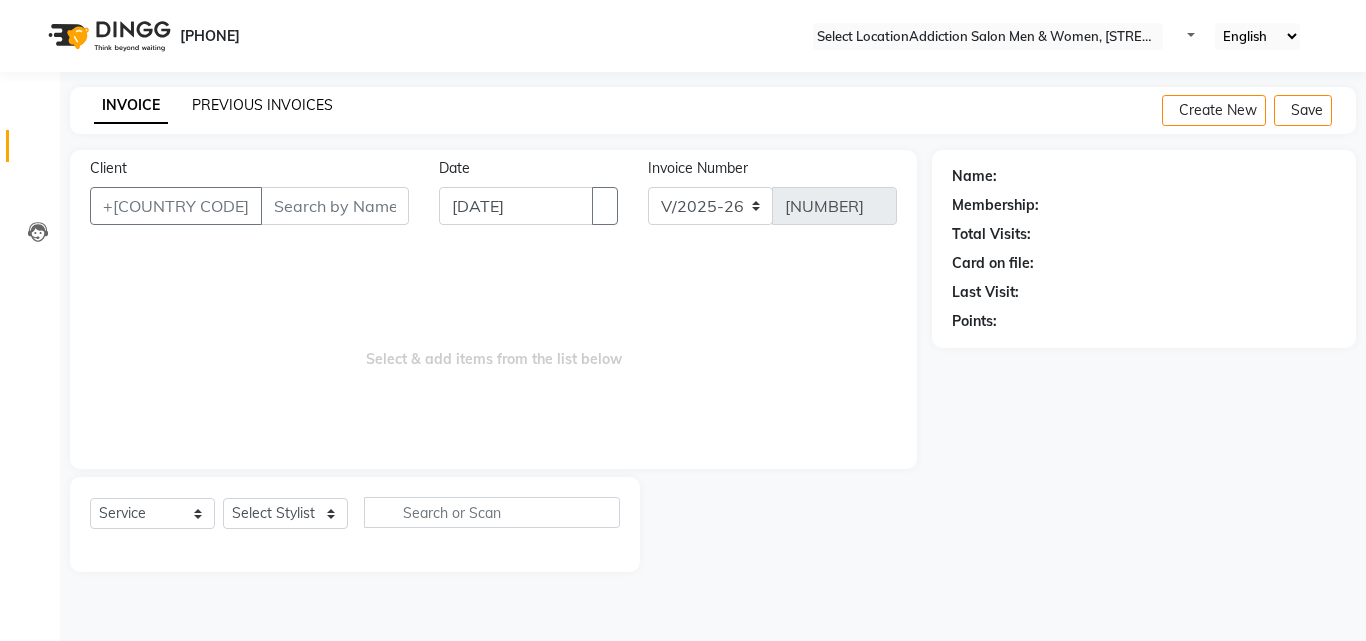 click on "PREVIOUS INVOICES" at bounding box center (262, 105) 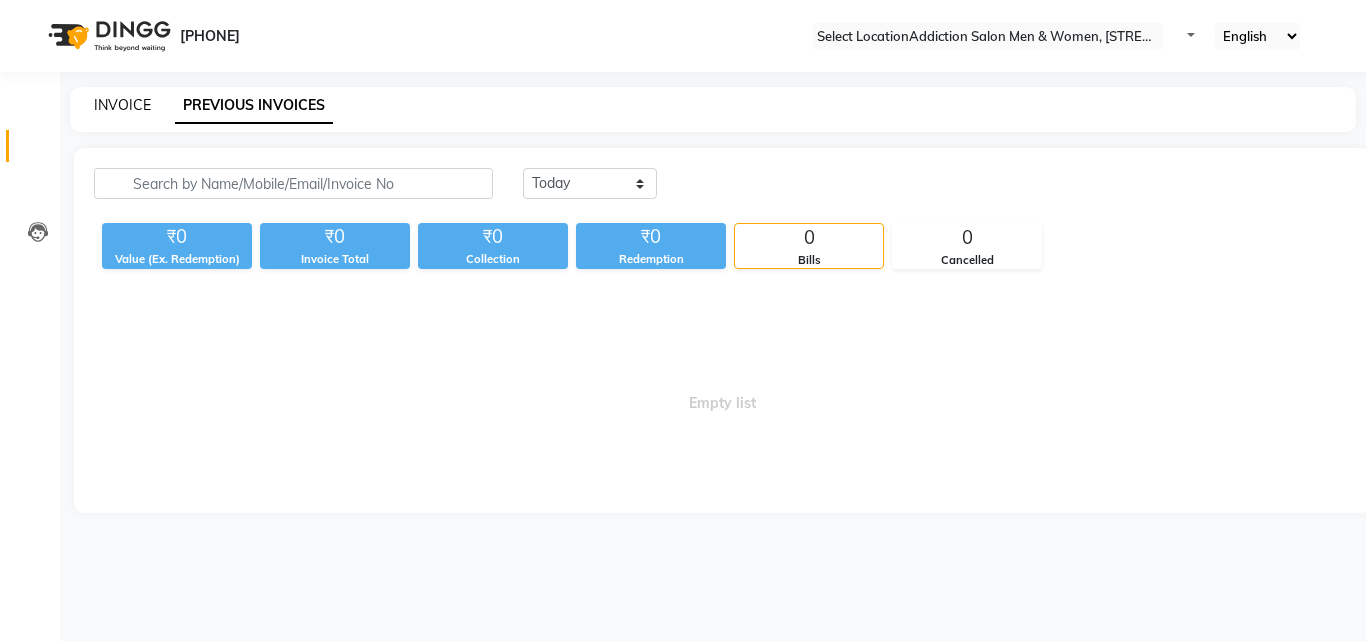click on "INVOICE" at bounding box center (122, 105) 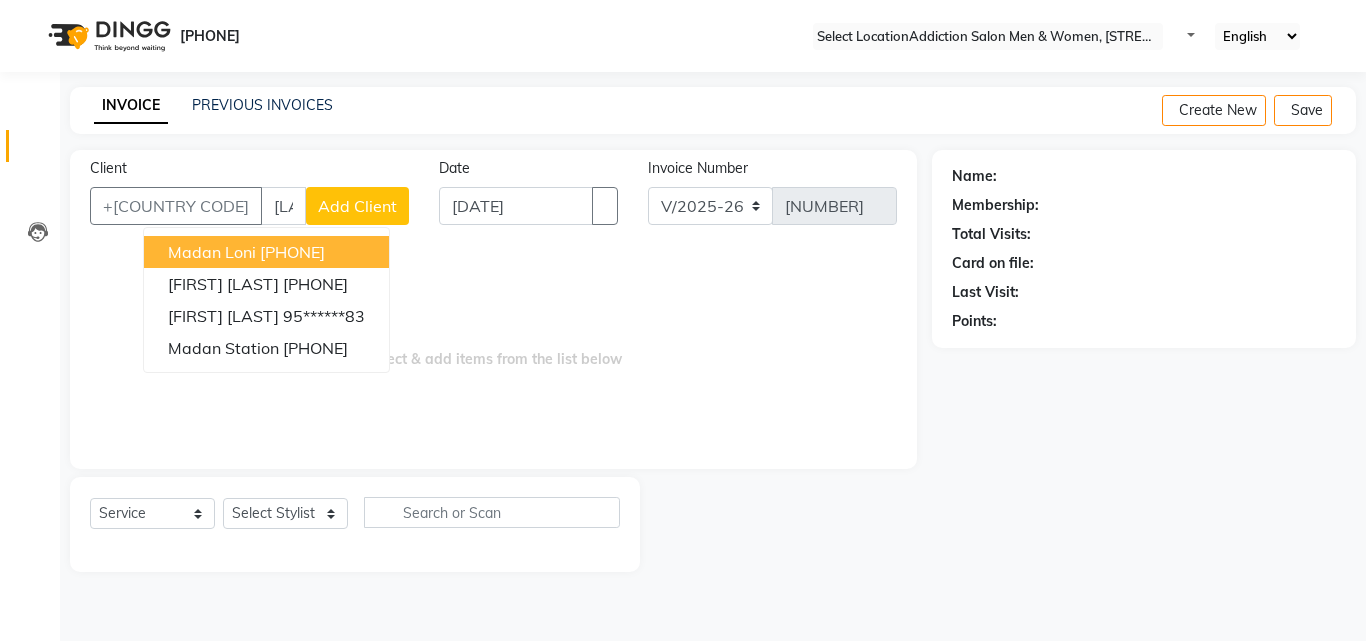click on "Madan Loni" at bounding box center [212, 252] 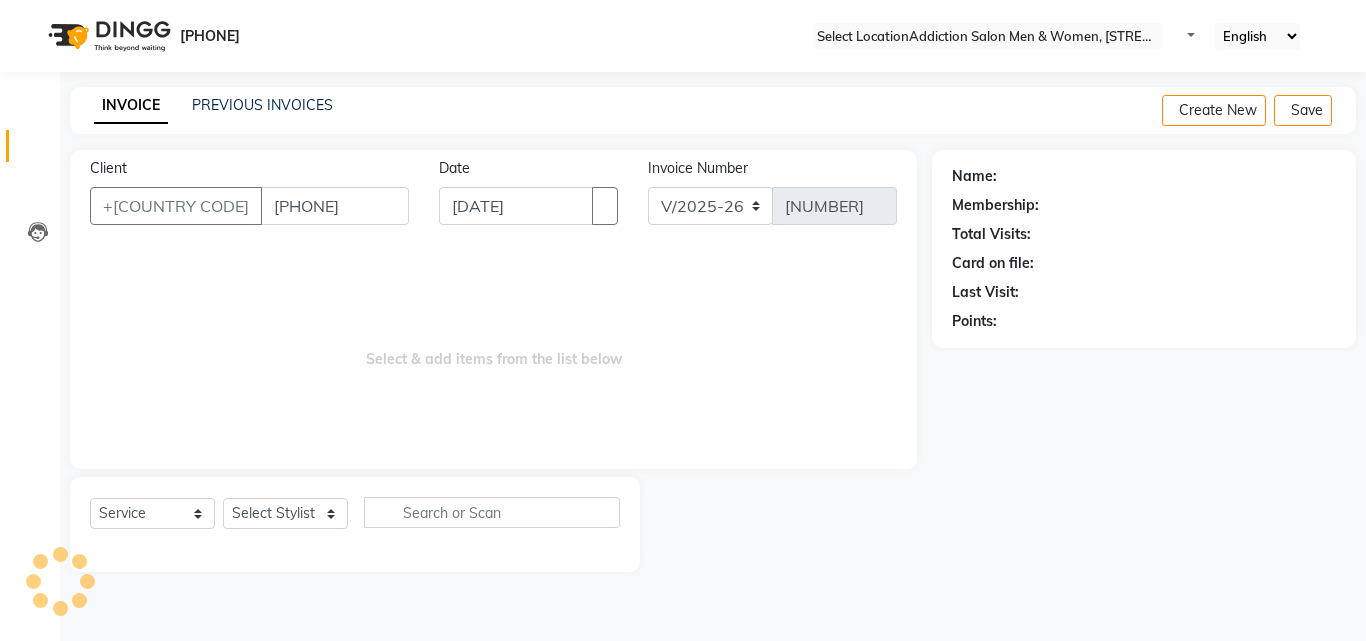 type on "[PHONE]" 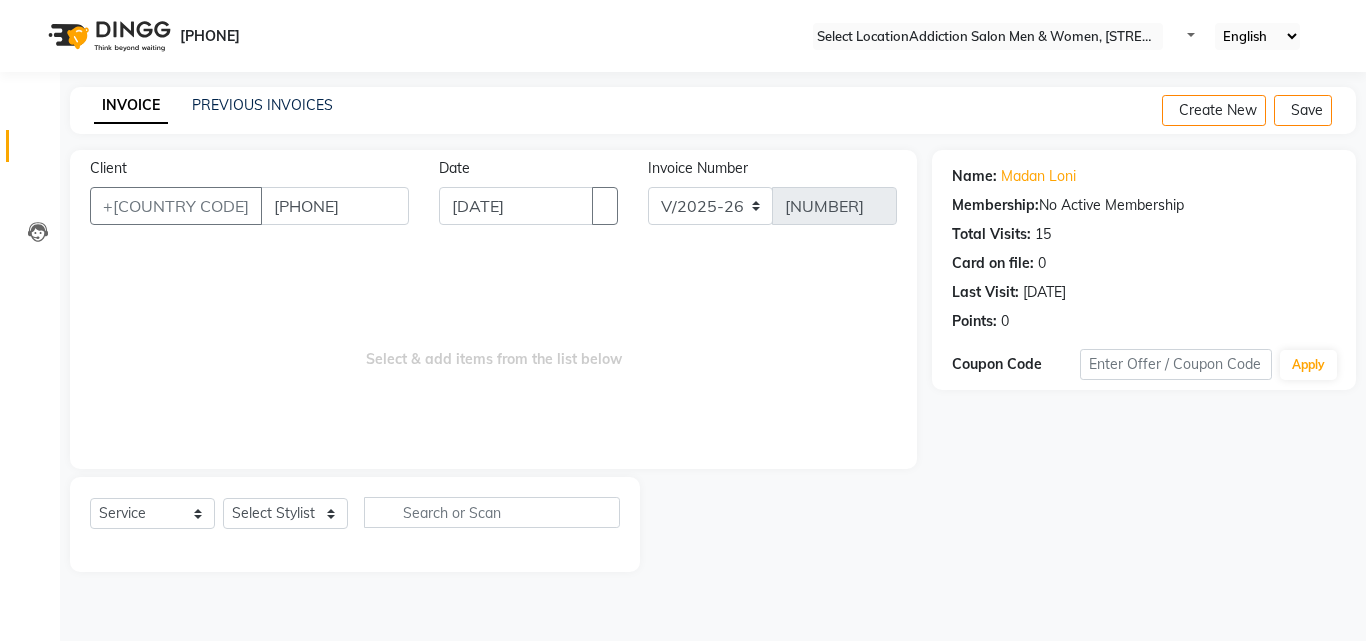 click on "Select Service Product Membership Package Voucher Prepaid Gift Card Select Stylist Addiction Salon ALI ANJALI BANSIKA GOURAV KARAN KARAN DEEP KOUSHIK Nikhil Nilesh PAL Pranav REKHA RATHOD SHARDA" at bounding box center [355, 524] 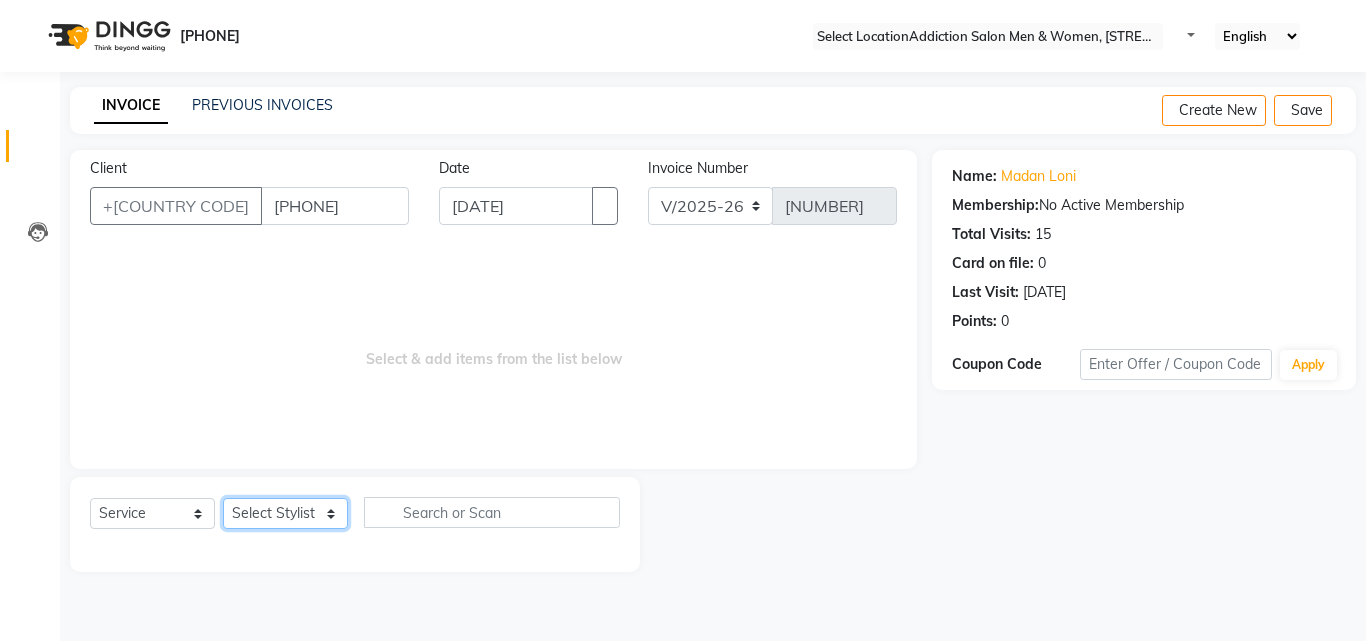 click on "Select Stylist Addiction Salon ALI ANJALI BANSIKA GOURAV KARAN KARAN DEEP KOUSHIK Nikhil Nilesh PAL Pranav REKHA RATHOD SHARDA" at bounding box center [285, 513] 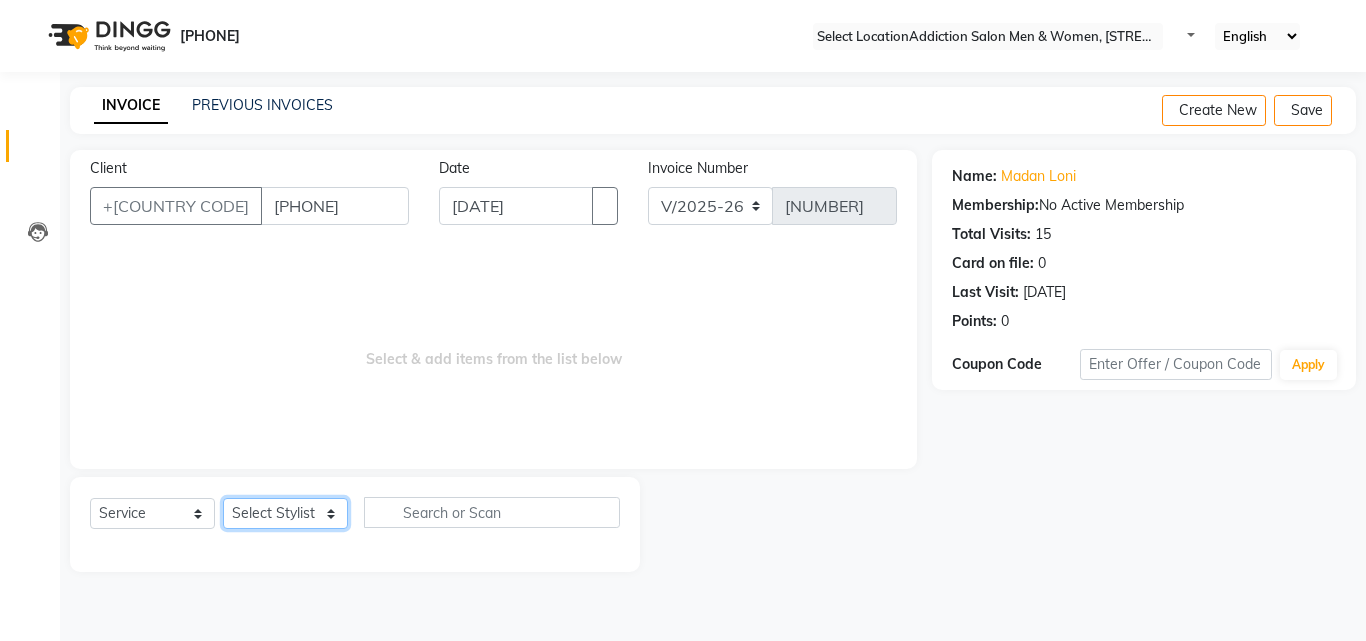 select on "[NUMBER]" 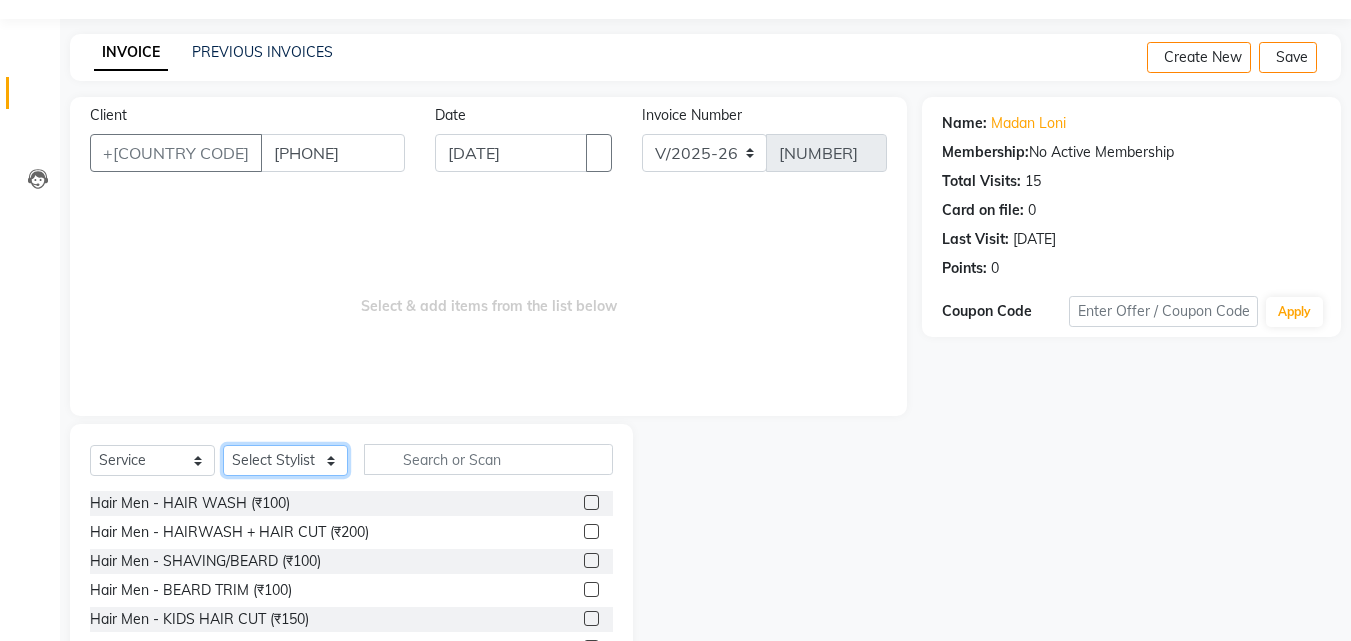 scroll, scrollTop: 160, scrollLeft: 0, axis: vertical 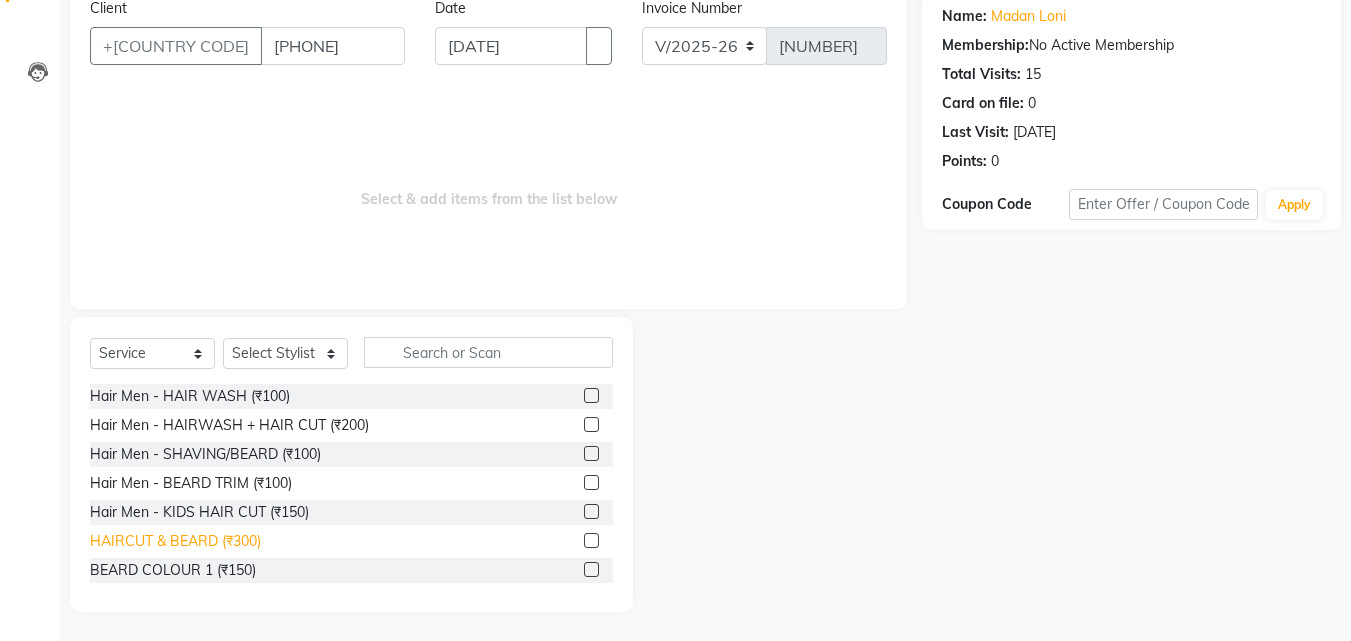 click on "HAIRCUT & BEARD (₹300)" at bounding box center (190, 396) 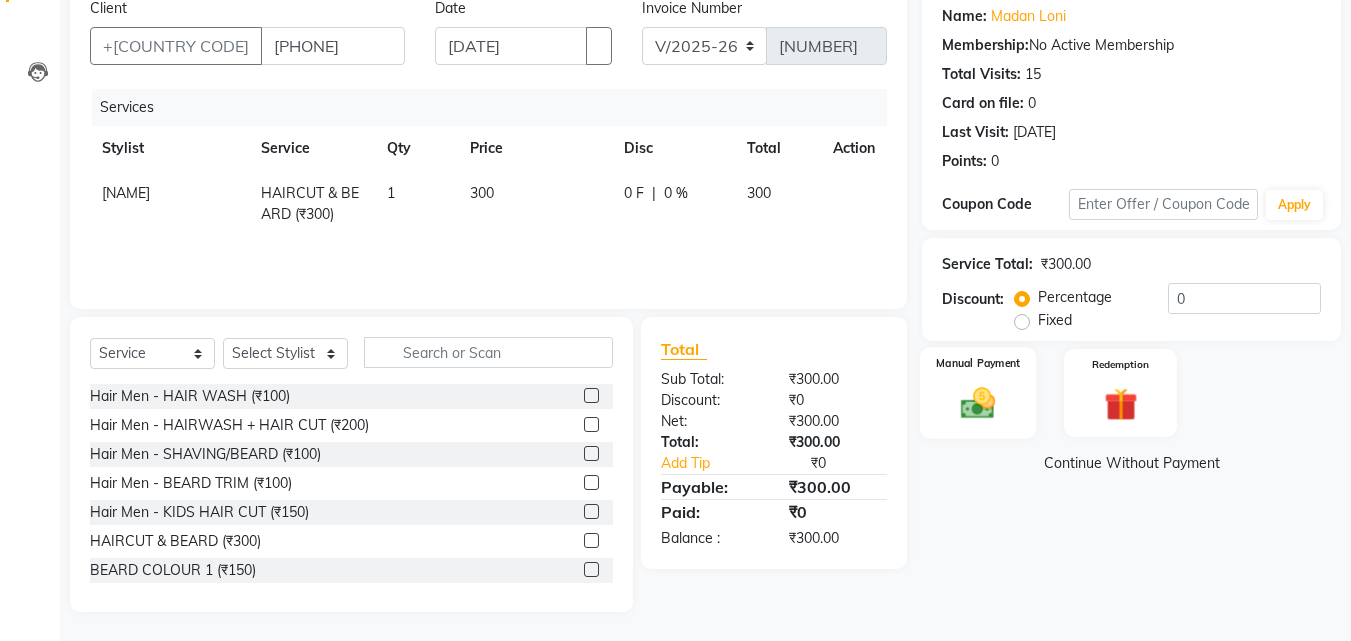 click at bounding box center [978, 403] 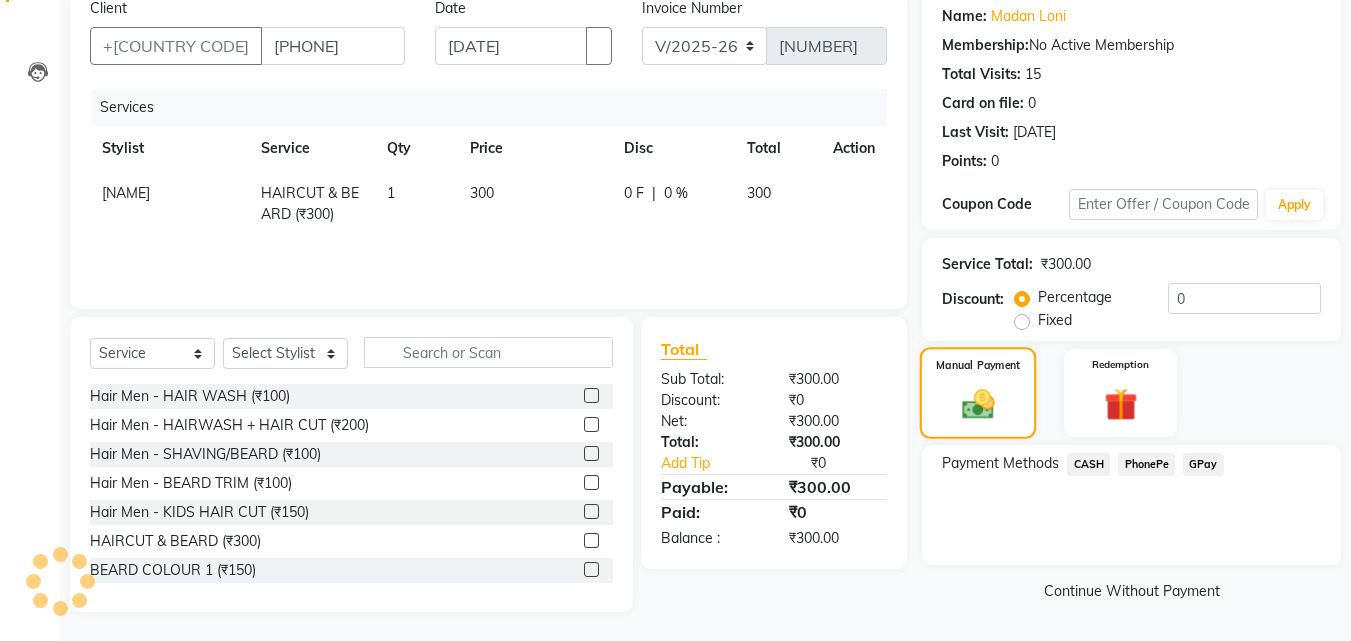 scroll, scrollTop: 162, scrollLeft: 0, axis: vertical 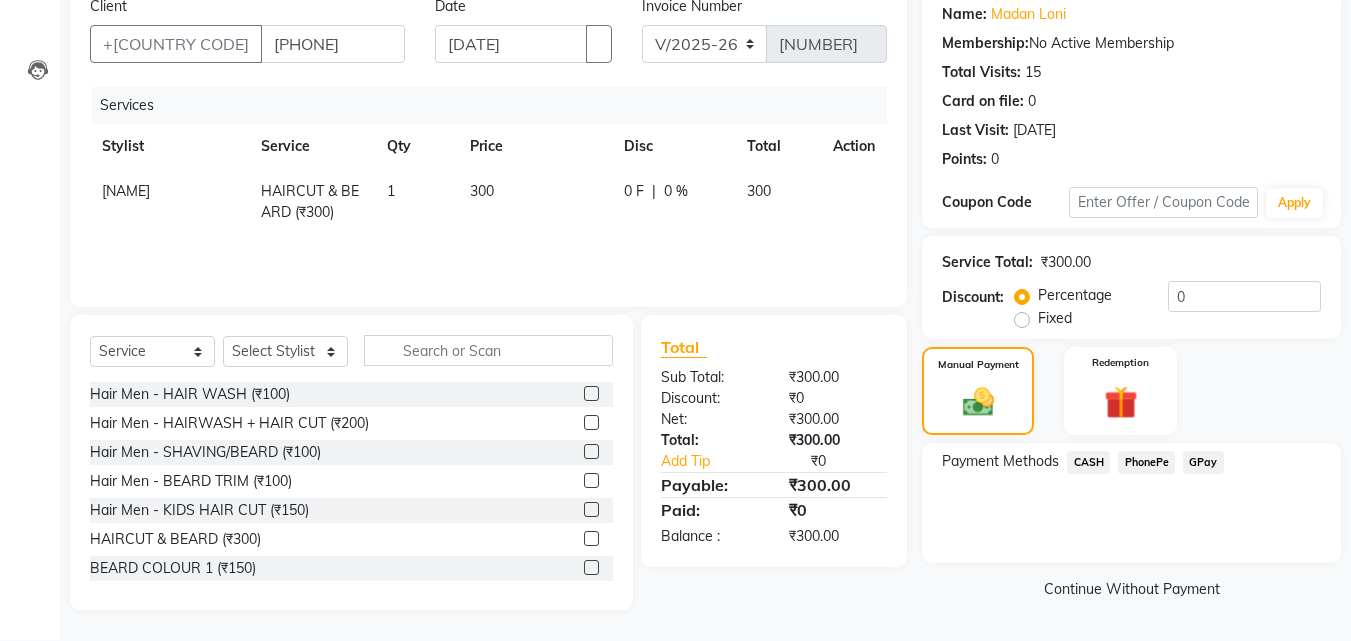 click on "PhonePe" at bounding box center (1088, 462) 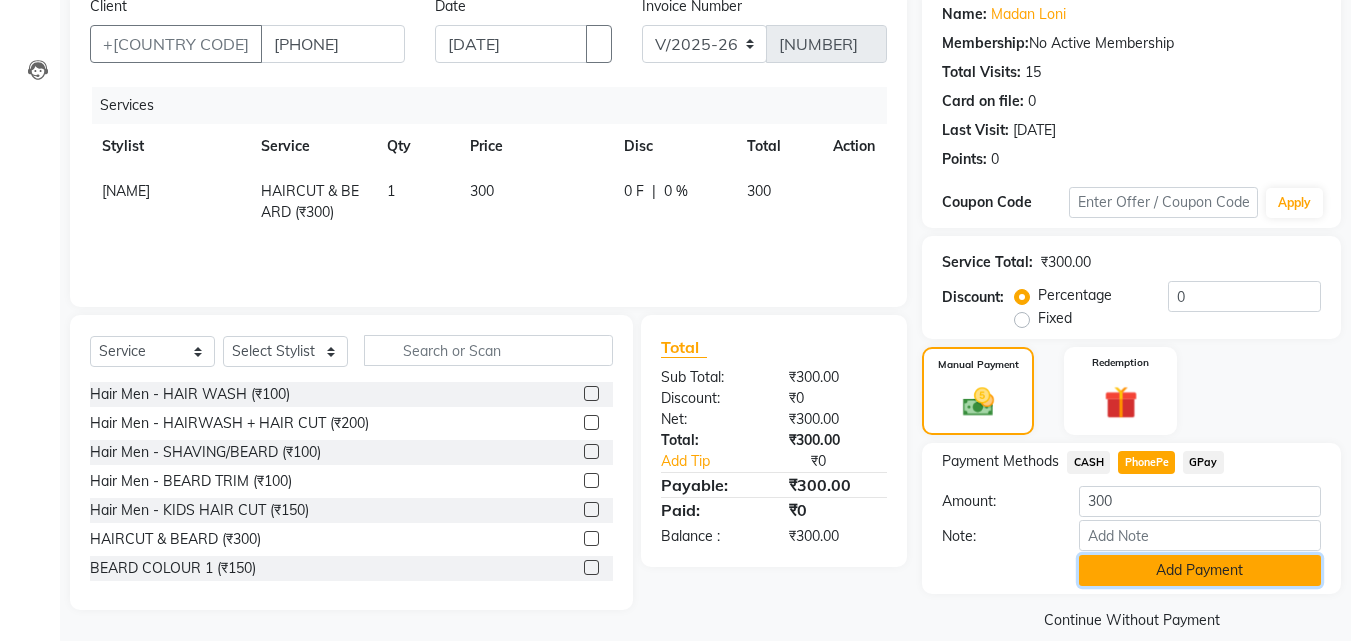 click on "Add Payment" at bounding box center [1200, 570] 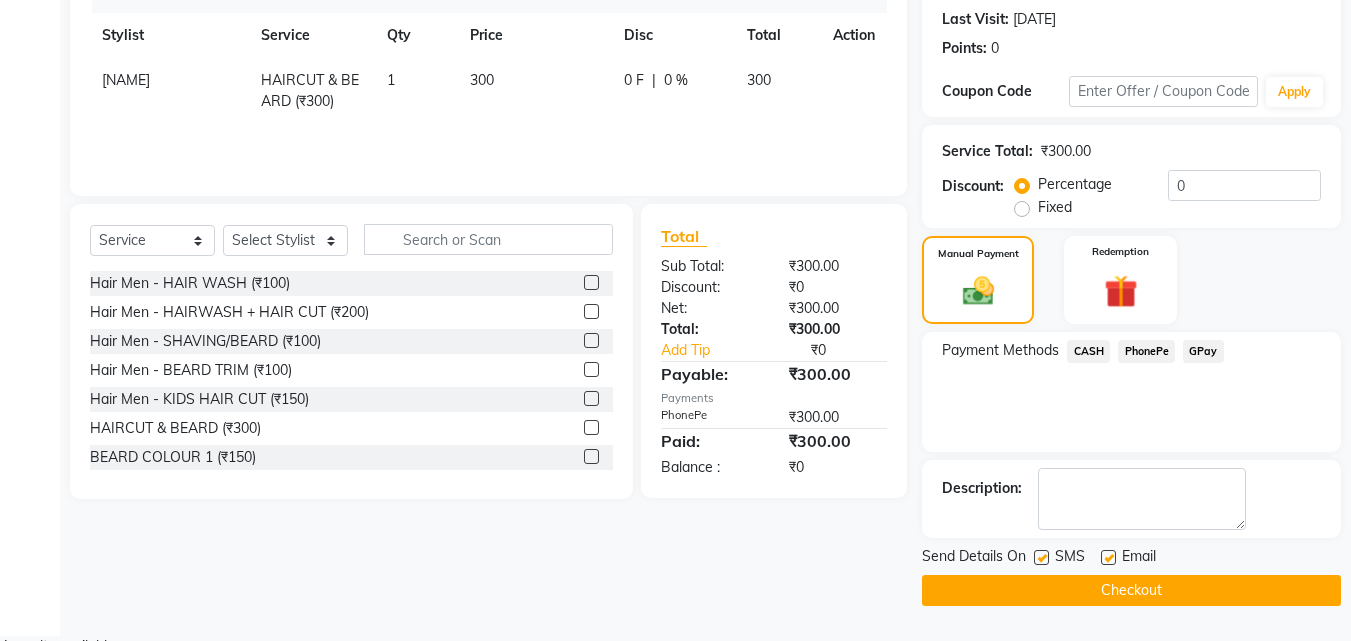 scroll, scrollTop: 275, scrollLeft: 0, axis: vertical 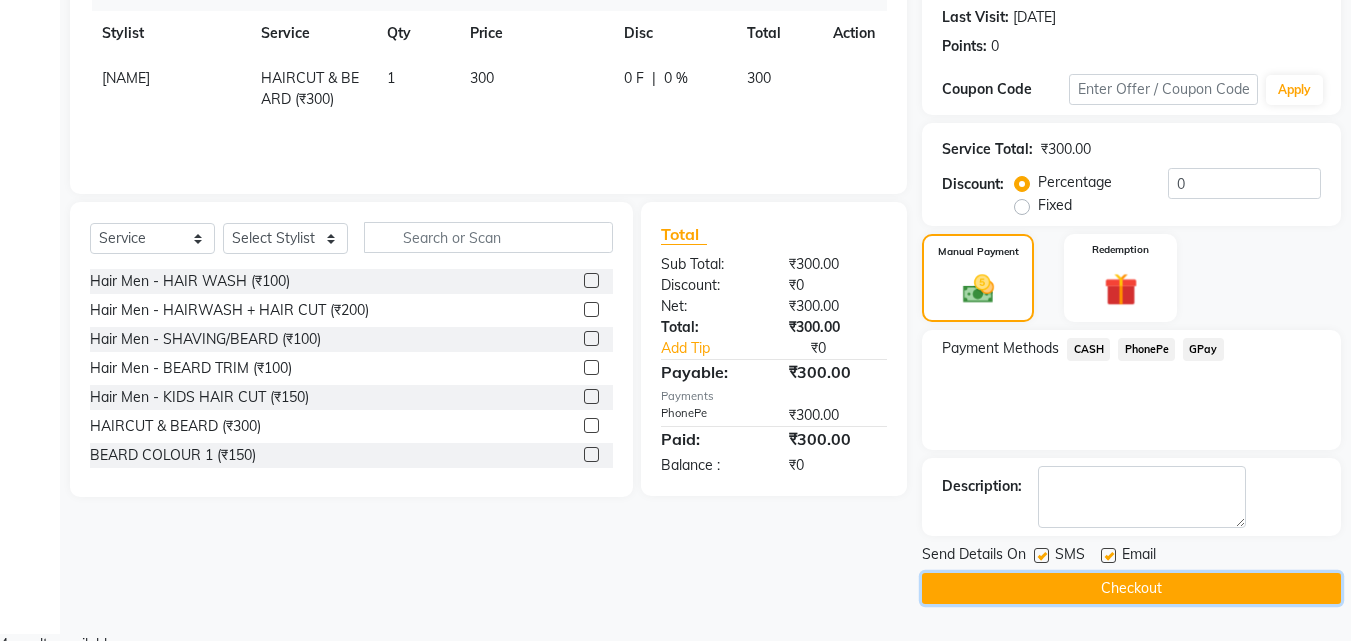 click on "Checkout" at bounding box center [1131, 588] 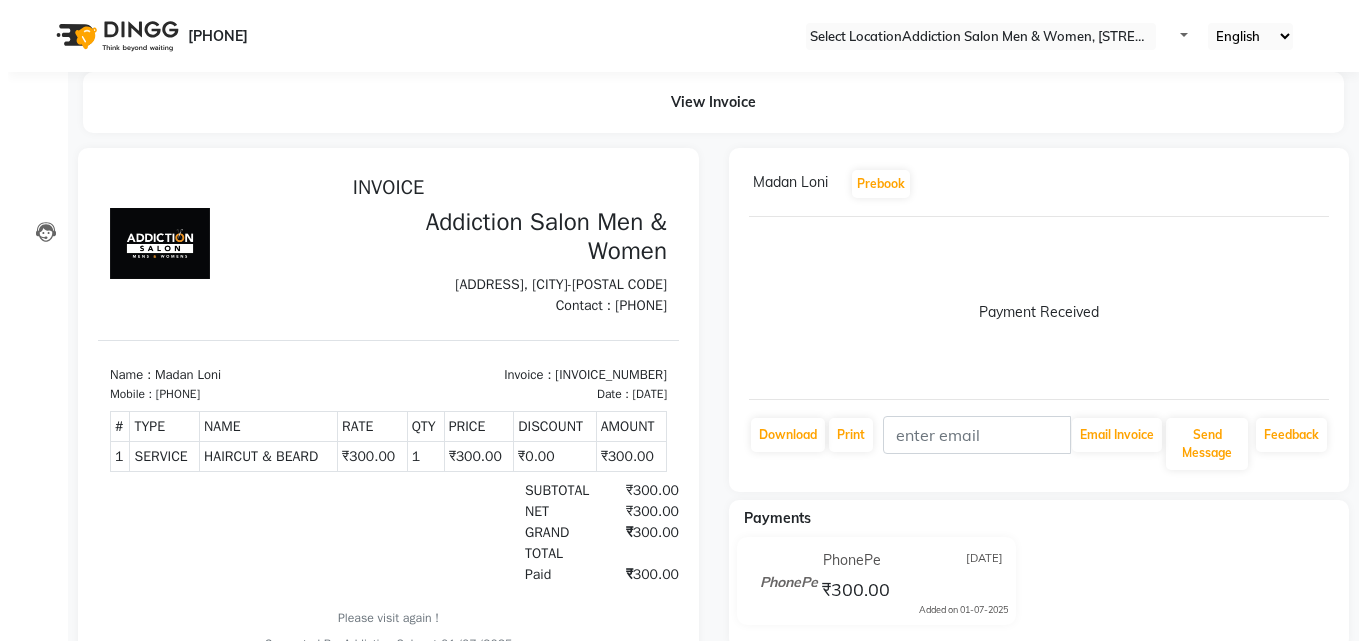 scroll, scrollTop: 0, scrollLeft: 0, axis: both 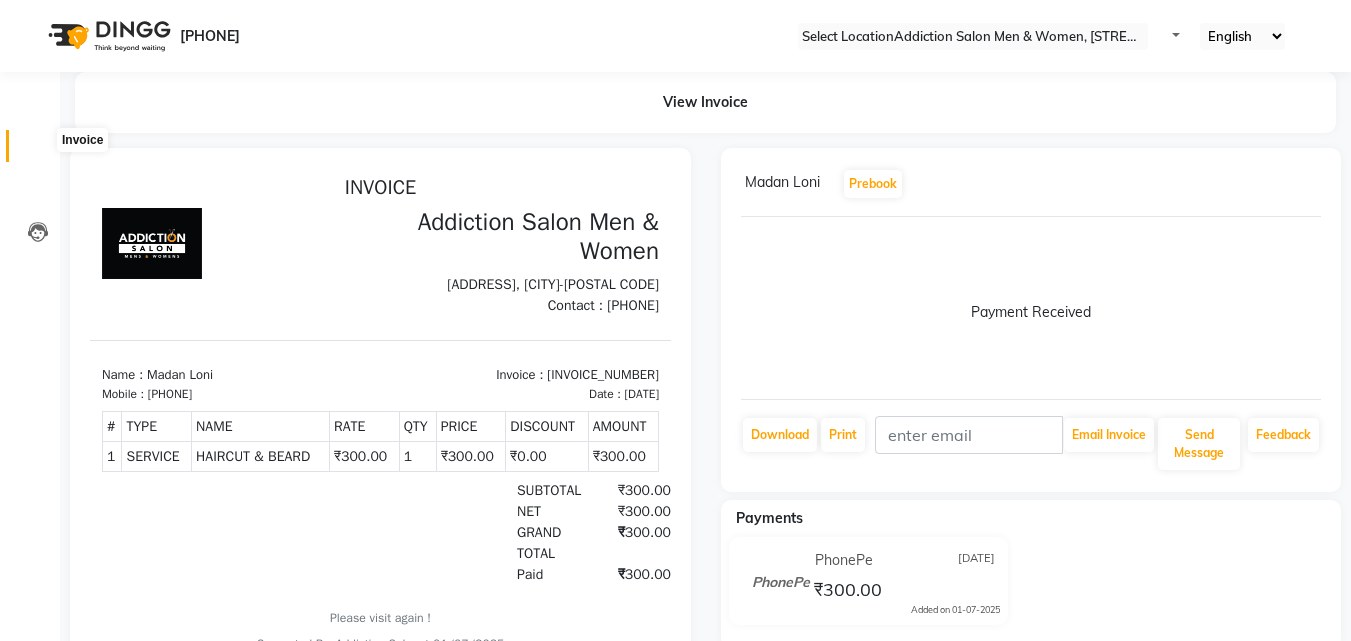 click at bounding box center [37, 151] 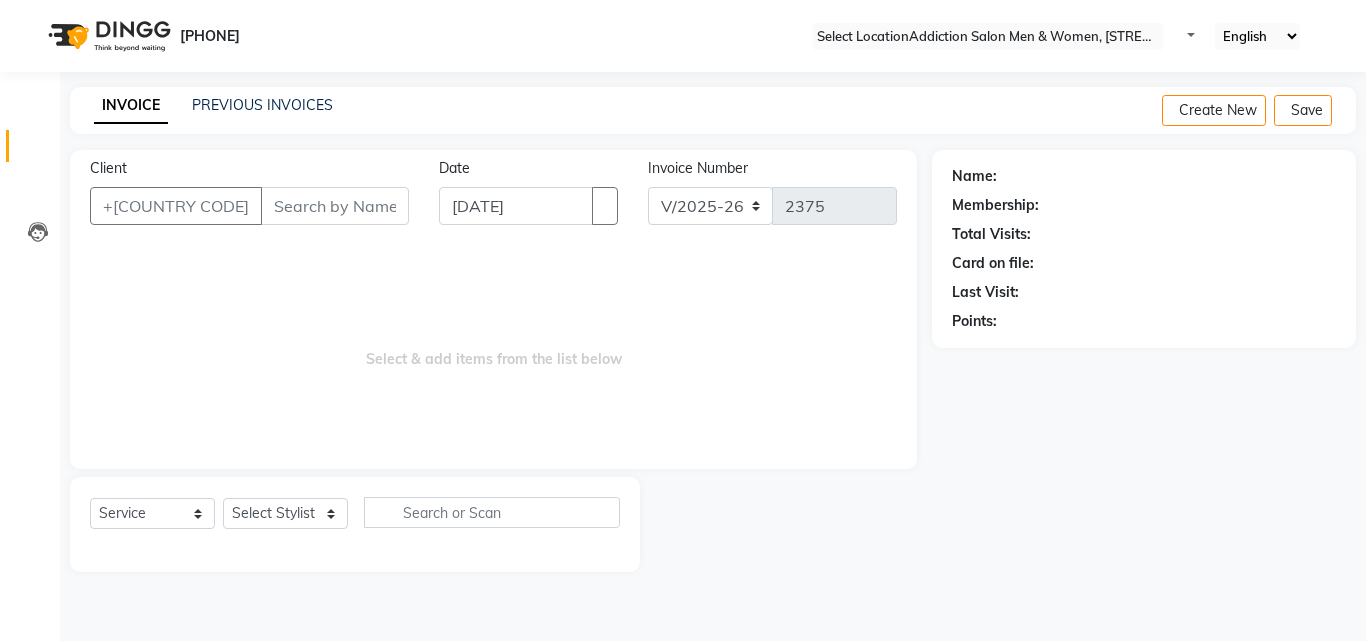 drag, startPoint x: 1365, startPoint y: 45, endPoint x: 1365, endPoint y: 95, distance: 50 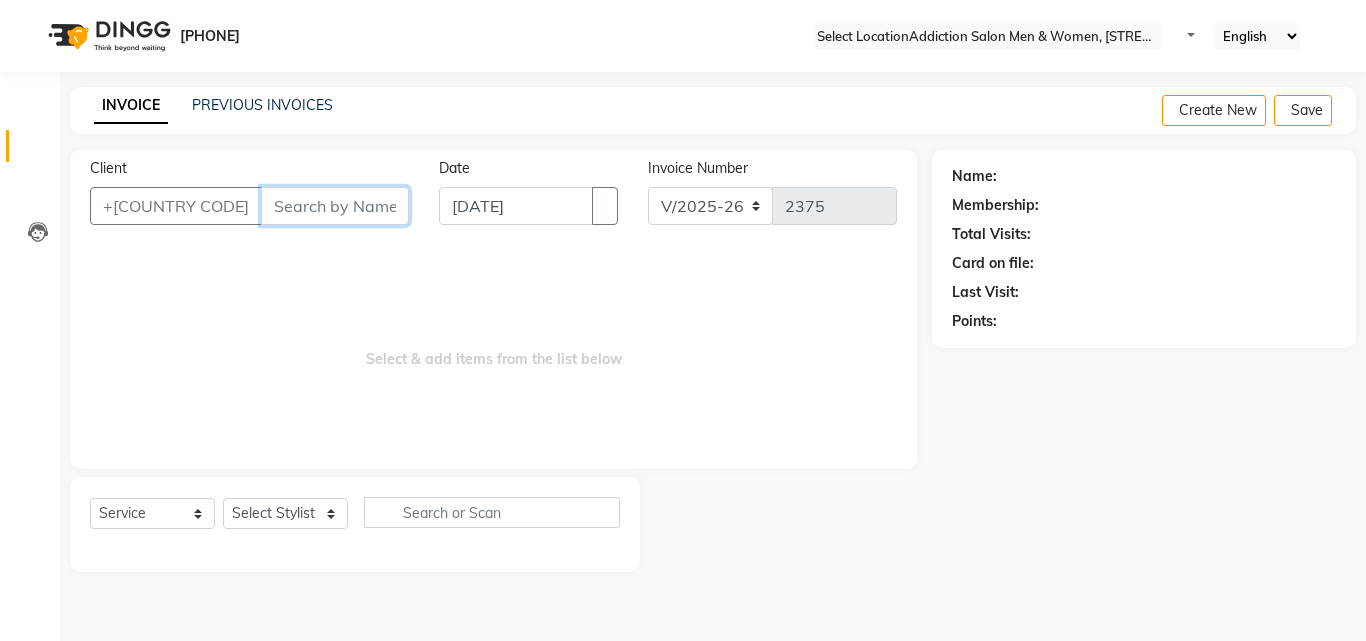 click on "Client" at bounding box center (335, 206) 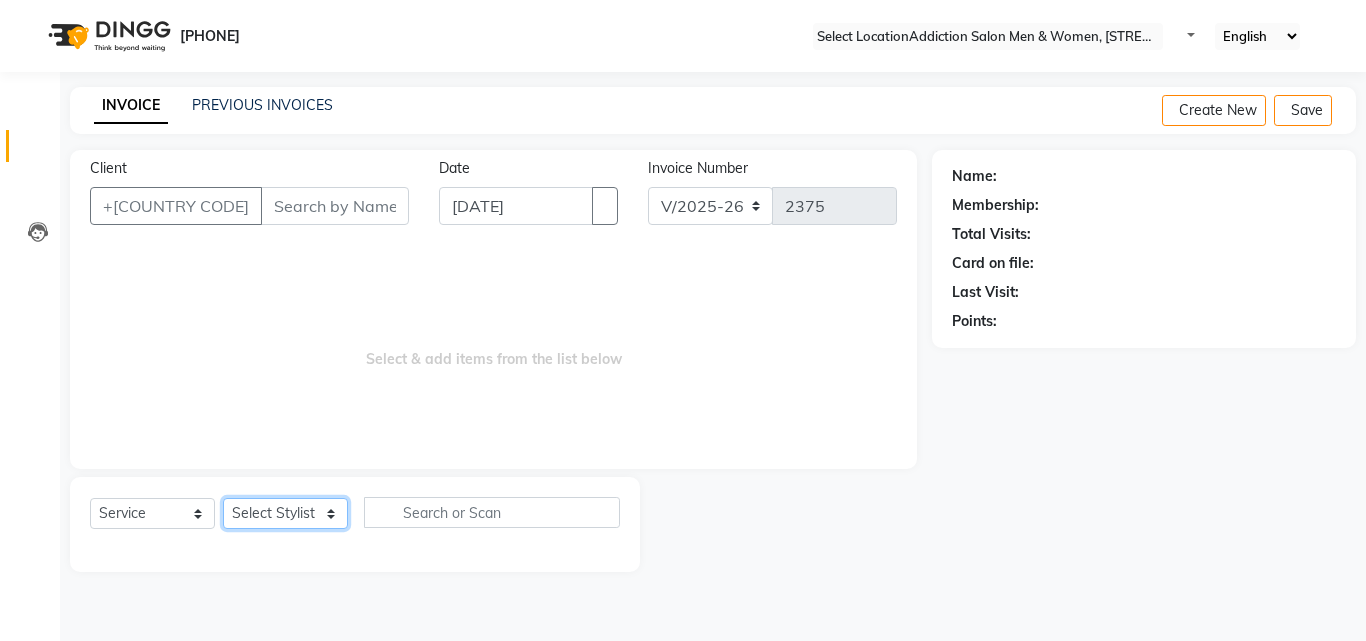 click on "Select Stylist Addiction Salon ALI ANJALI BANSIKA GOURAV KARAN KARAN DEEP KOUSHIK Nikhil Nilesh PAL Pranav REKHA RATHOD SHARDA" at bounding box center [285, 513] 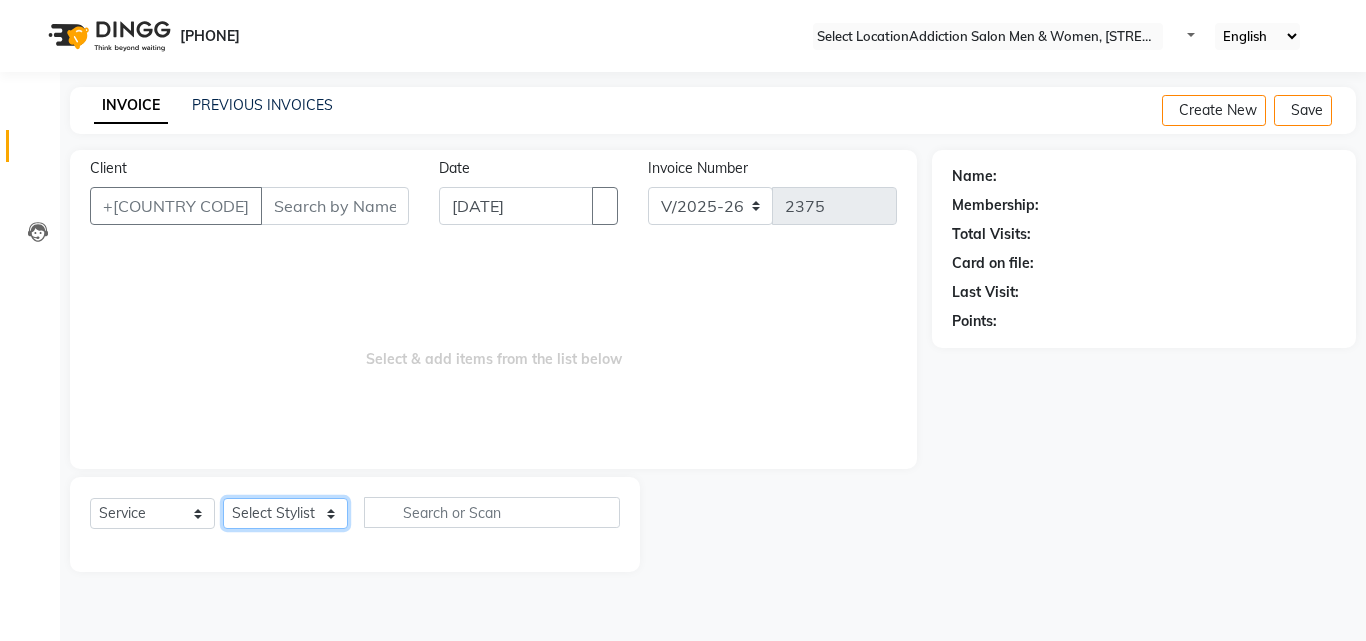 click on "Select Stylist Addiction Salon ALI ANJALI BANSIKA GOURAV KARAN KARAN DEEP KOUSHIK Nikhil Nilesh PAL Pranav REKHA RATHOD SHARDA" at bounding box center (285, 513) 